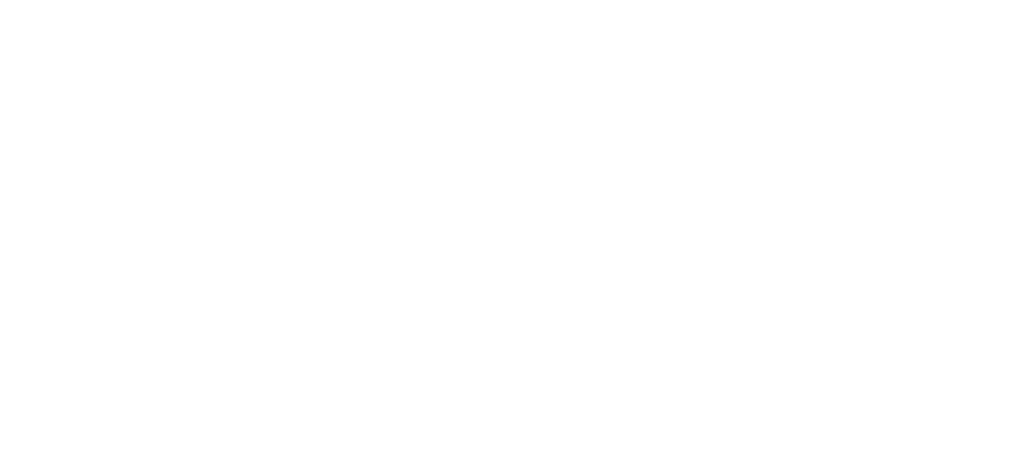 scroll, scrollTop: 0, scrollLeft: 0, axis: both 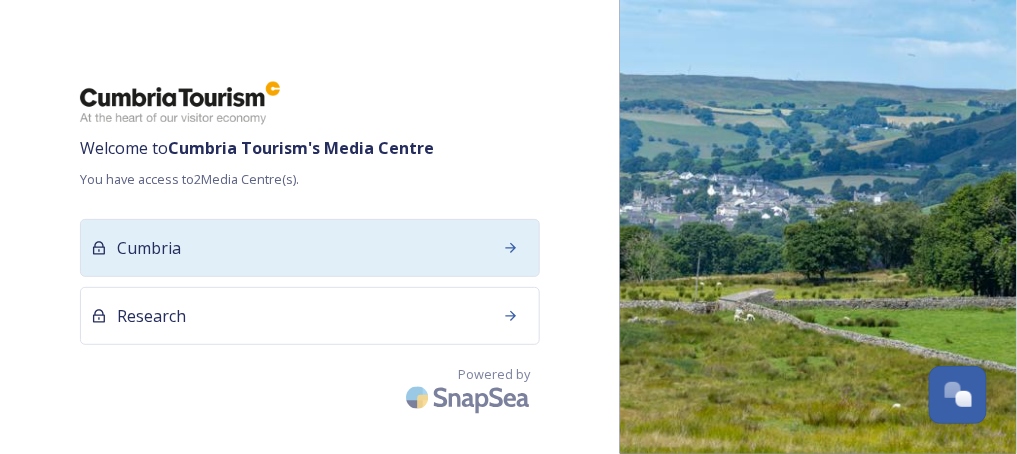 click on "Cumbria" at bounding box center (310, 248) 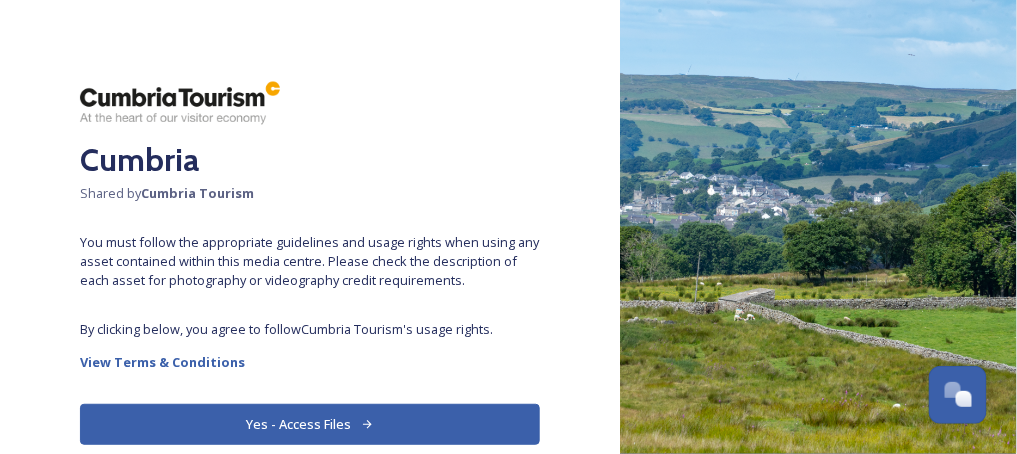click on "Yes - Access Files" at bounding box center [310, 424] 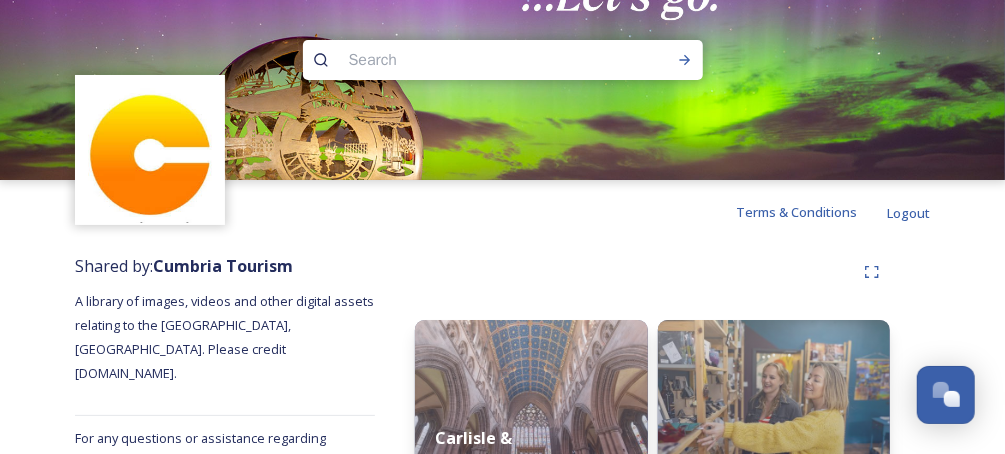 click at bounding box center [464, 60] 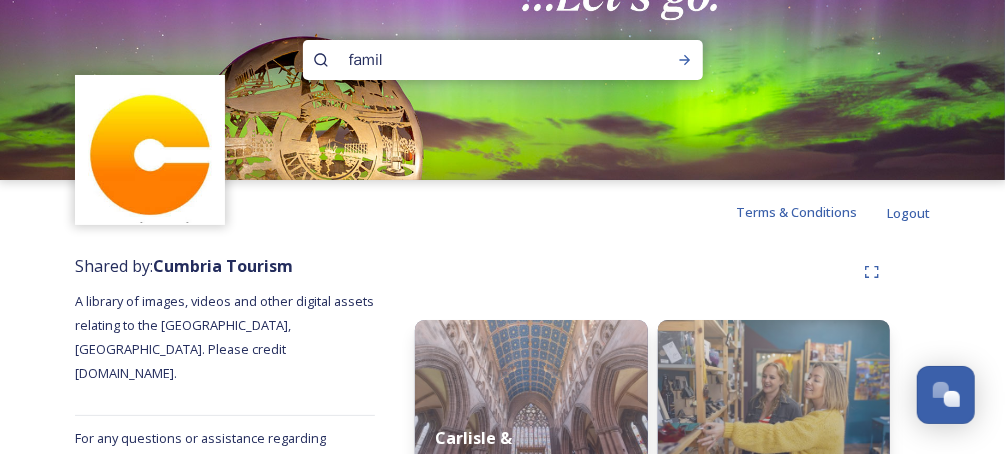 type on "family" 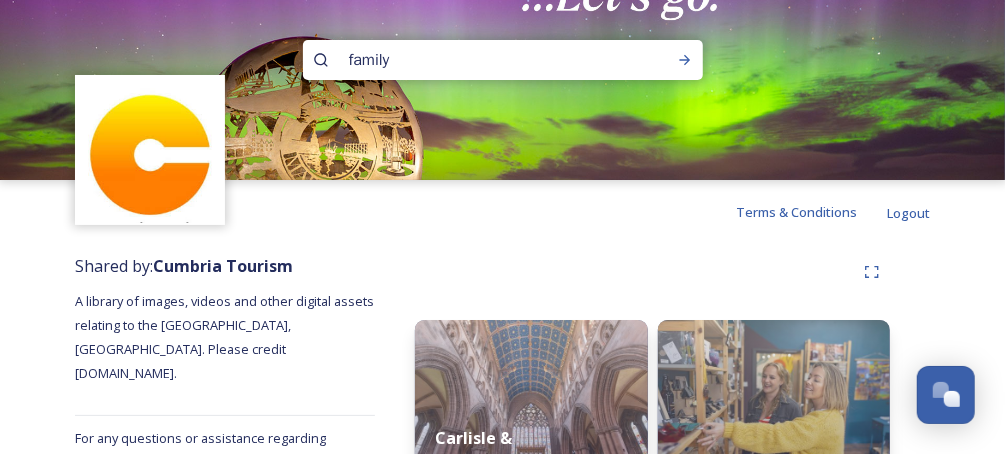 type 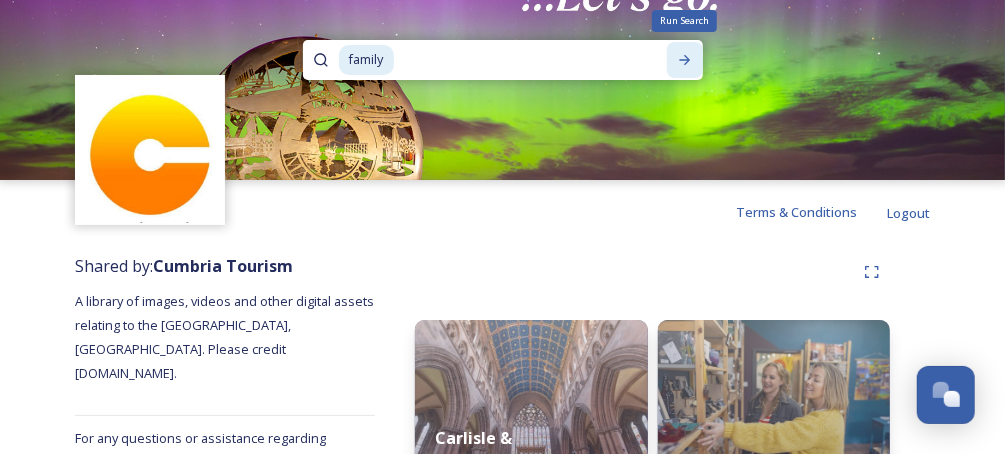 click 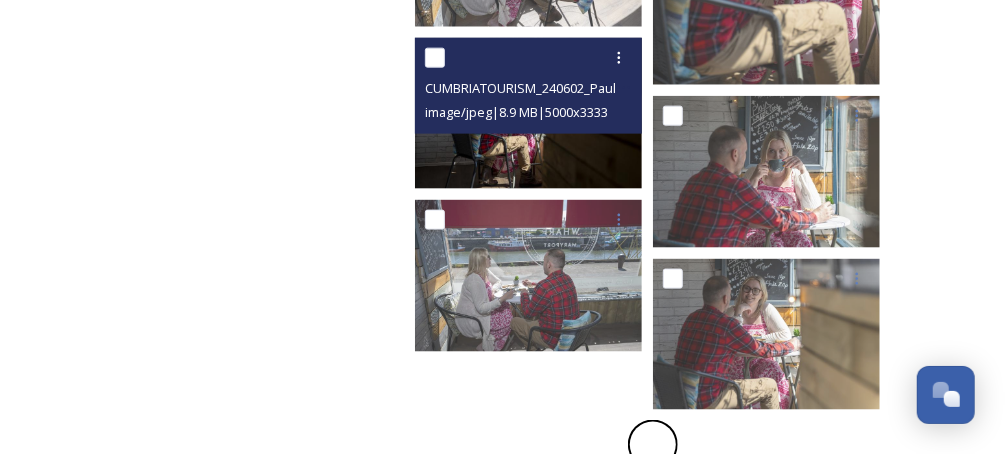 scroll, scrollTop: 7054, scrollLeft: 0, axis: vertical 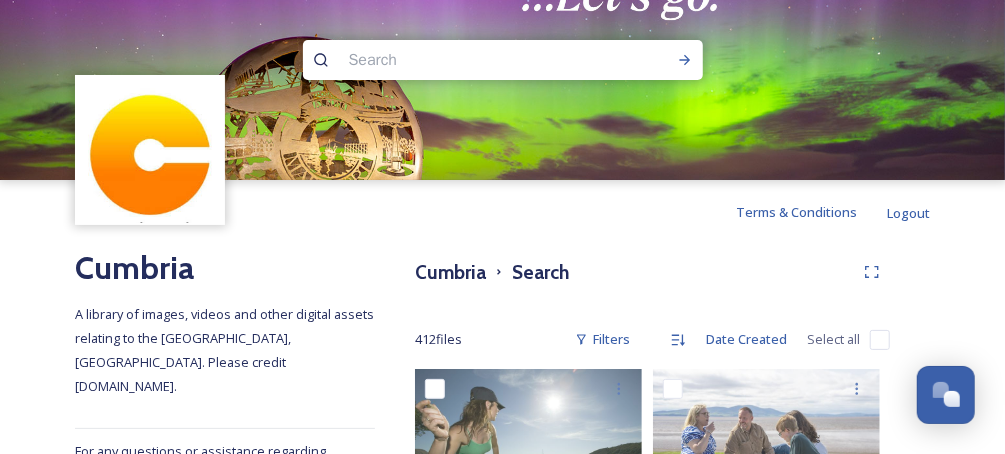 click at bounding box center [464, 60] 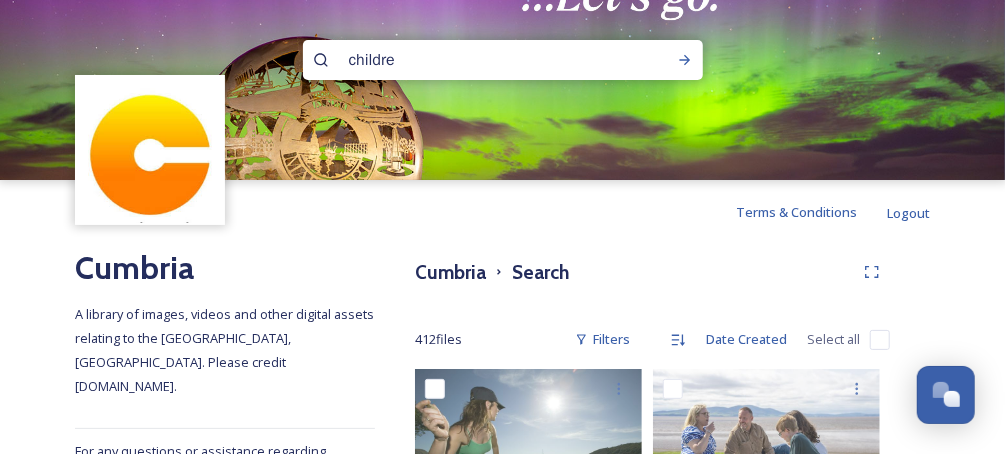 type on "children" 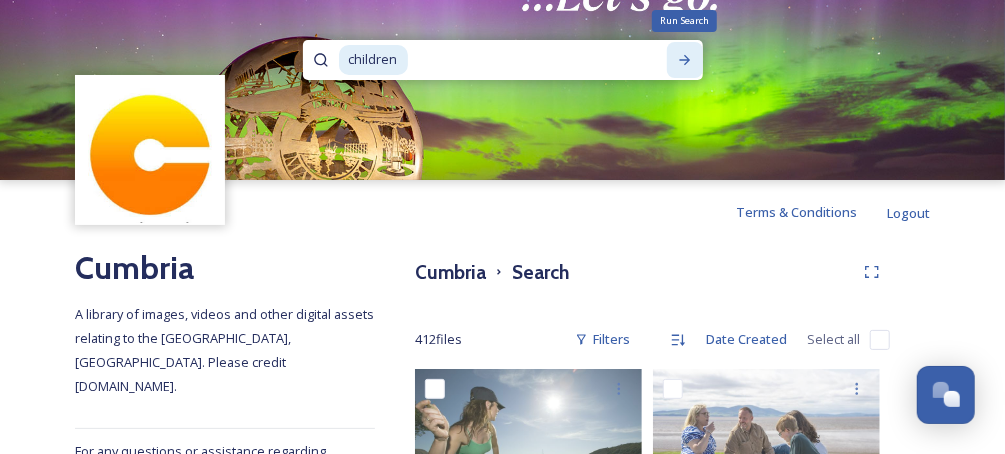 click 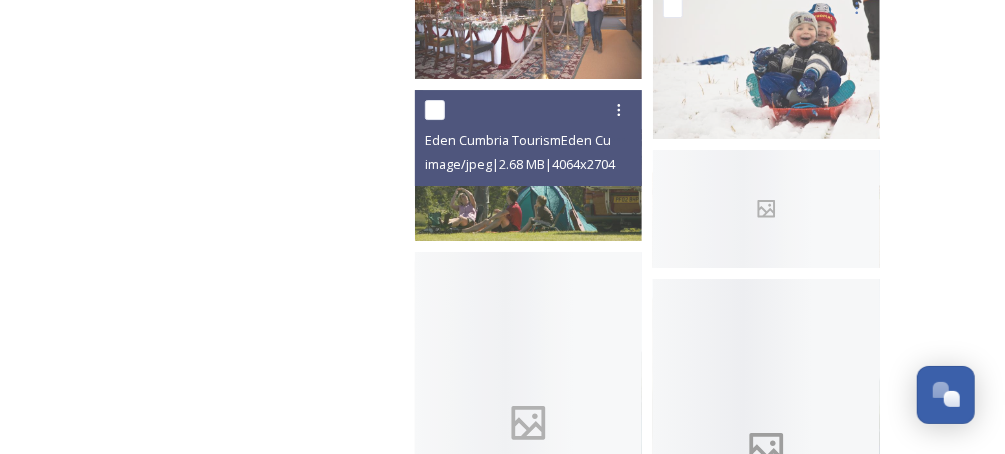 scroll, scrollTop: 2800, scrollLeft: 0, axis: vertical 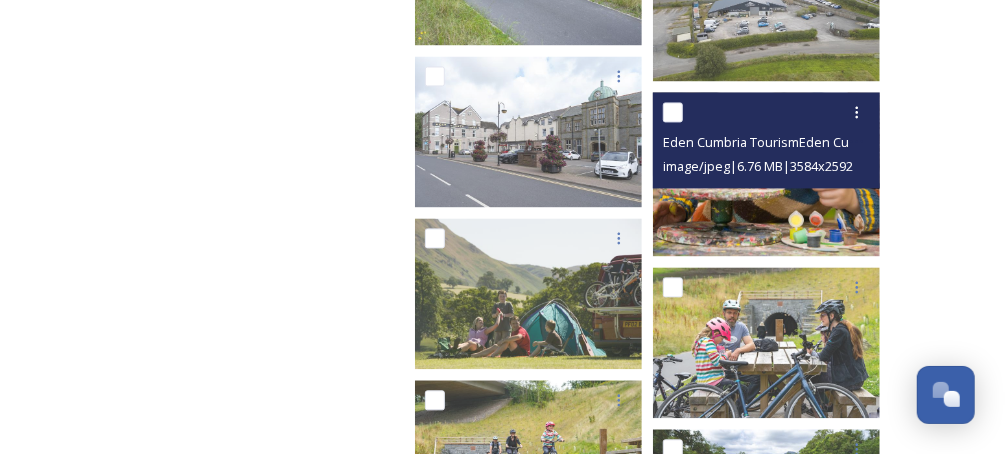 click at bounding box center (766, 174) 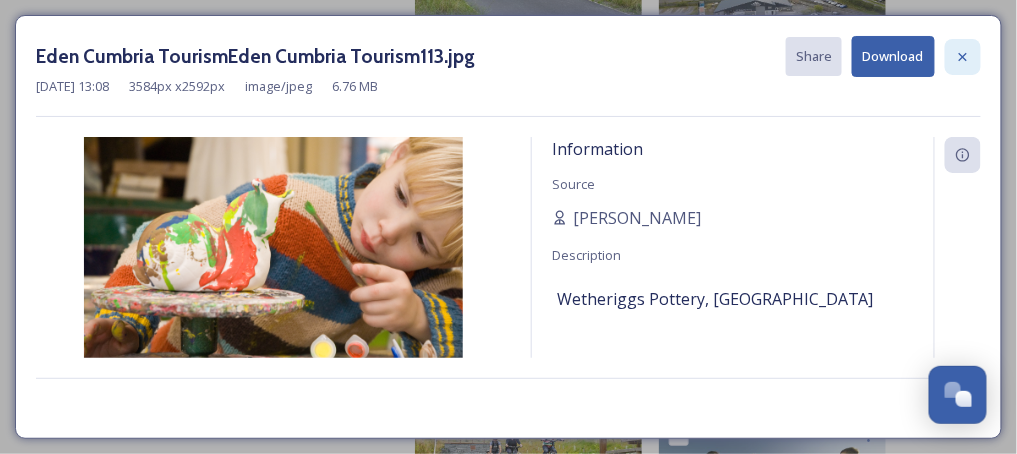 click 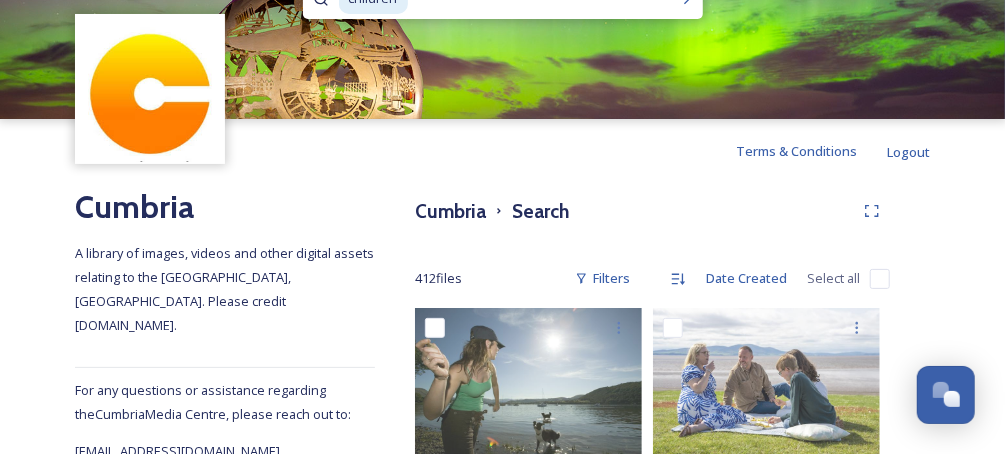 scroll, scrollTop: 0, scrollLeft: 0, axis: both 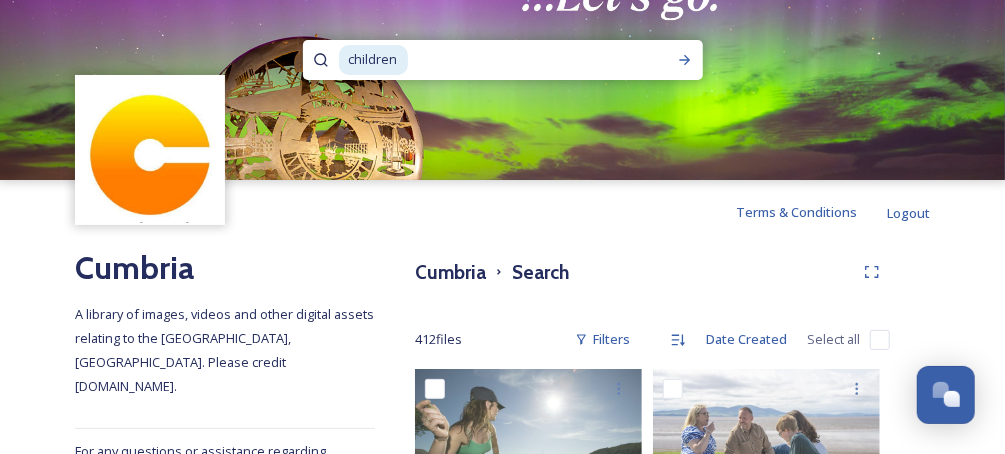 click at bounding box center (517, 60) 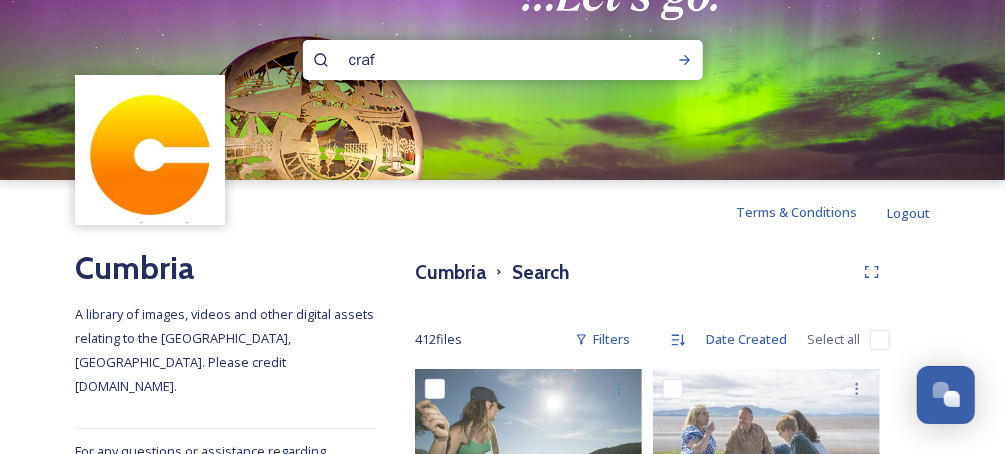 type on "craft" 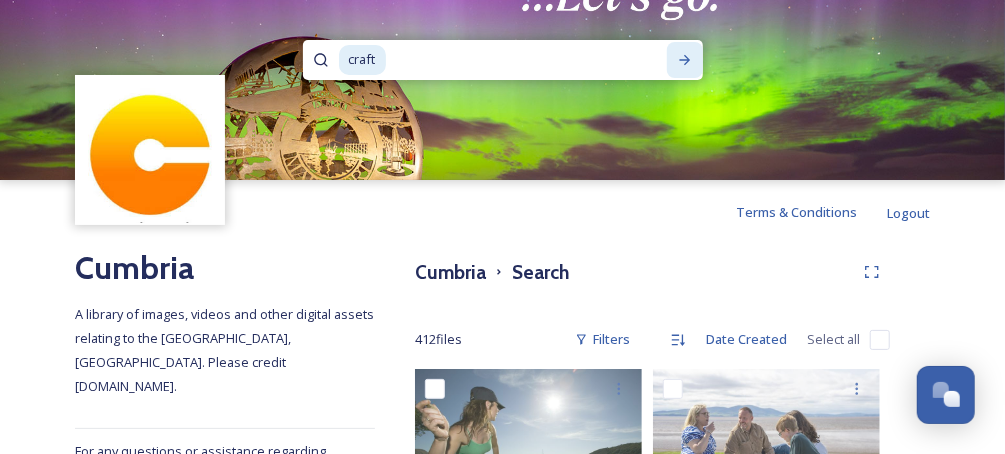 type 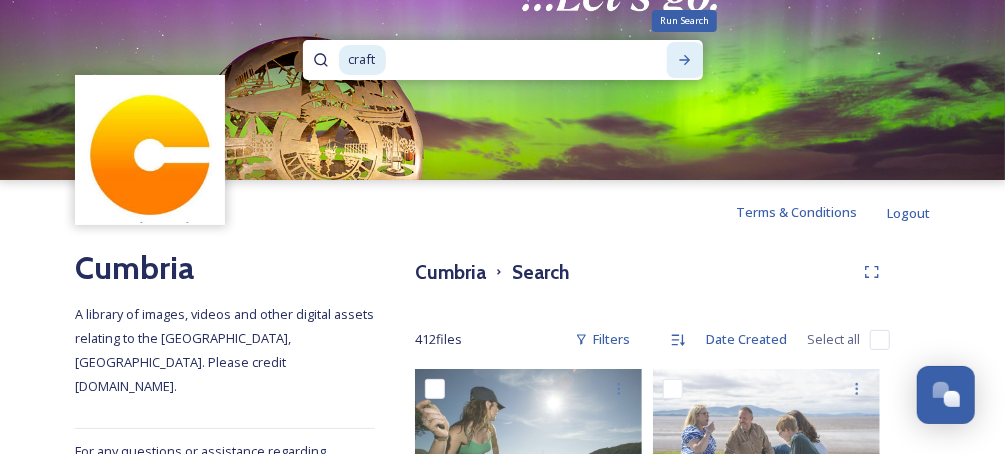 click on "Run Search" at bounding box center [685, 60] 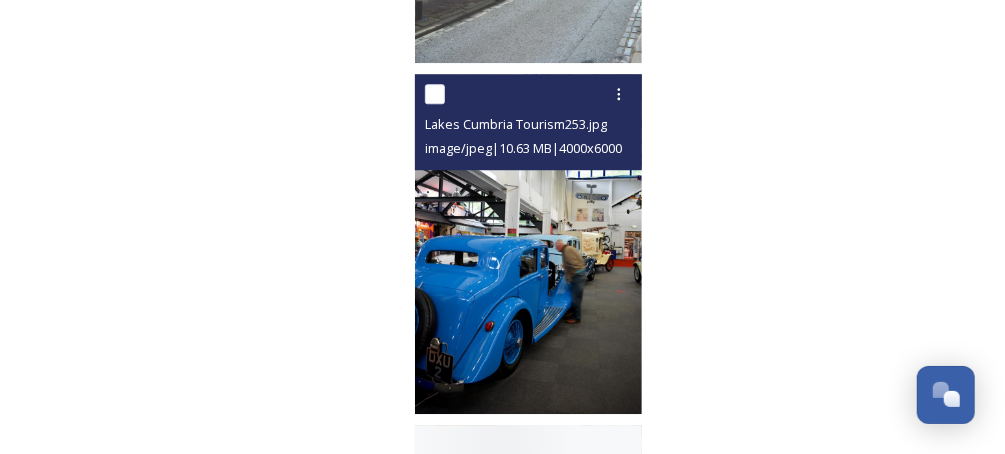 scroll, scrollTop: 8281, scrollLeft: 0, axis: vertical 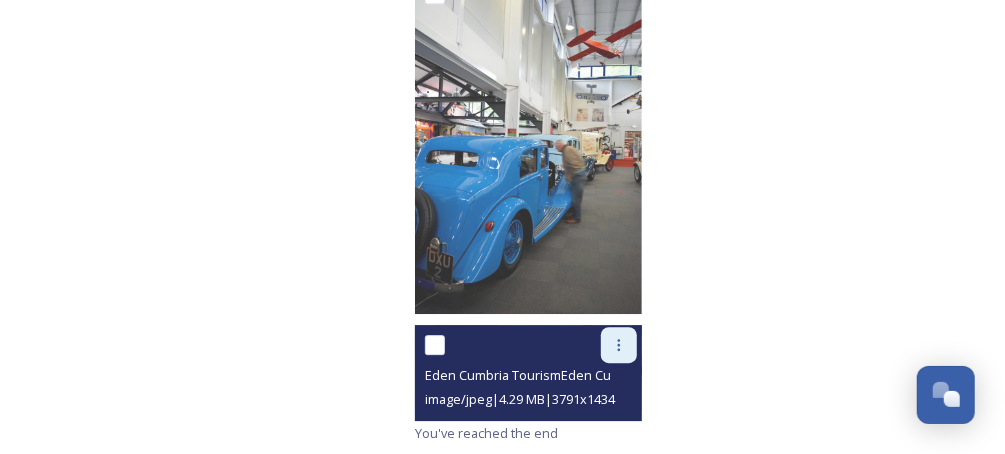 click at bounding box center [619, 345] 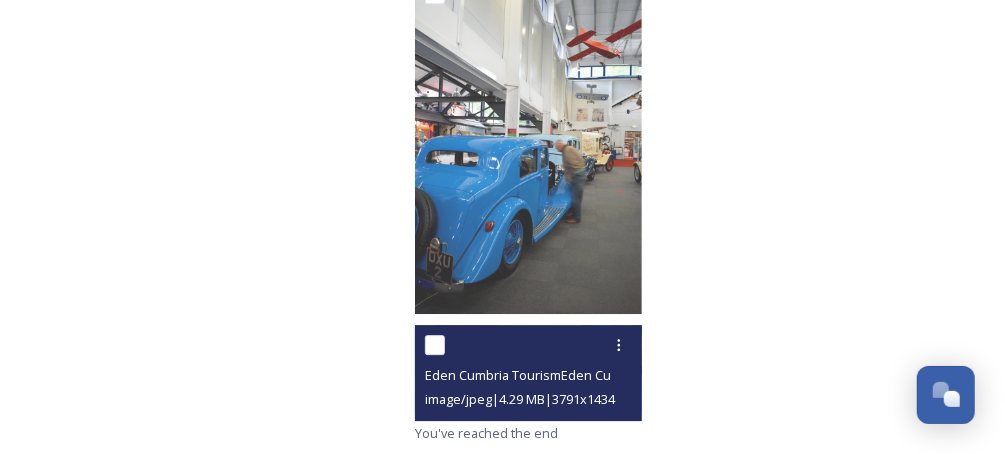click at bounding box center [531, 345] 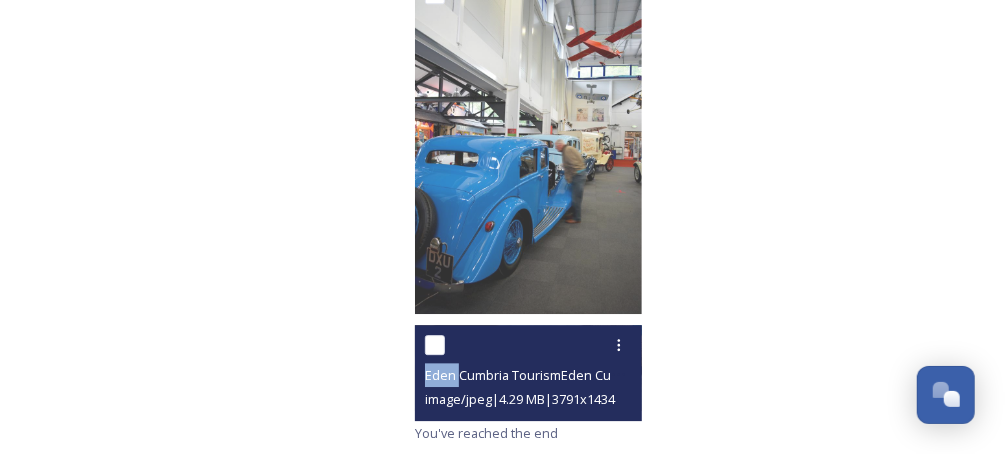 click at bounding box center (531, 345) 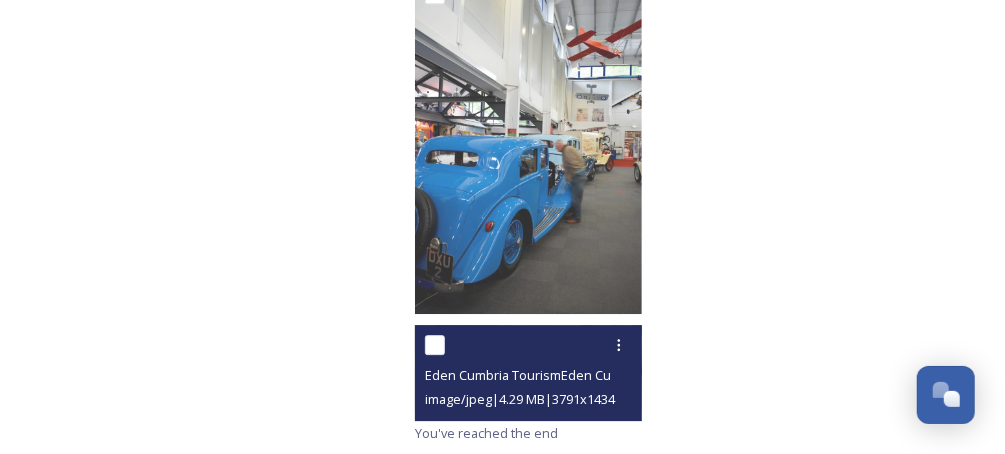 click at bounding box center (531, 345) 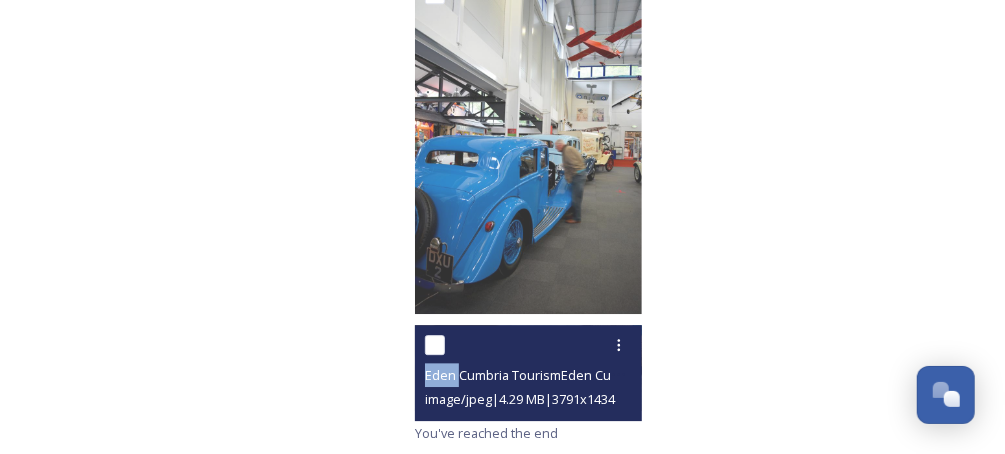 click at bounding box center (531, 345) 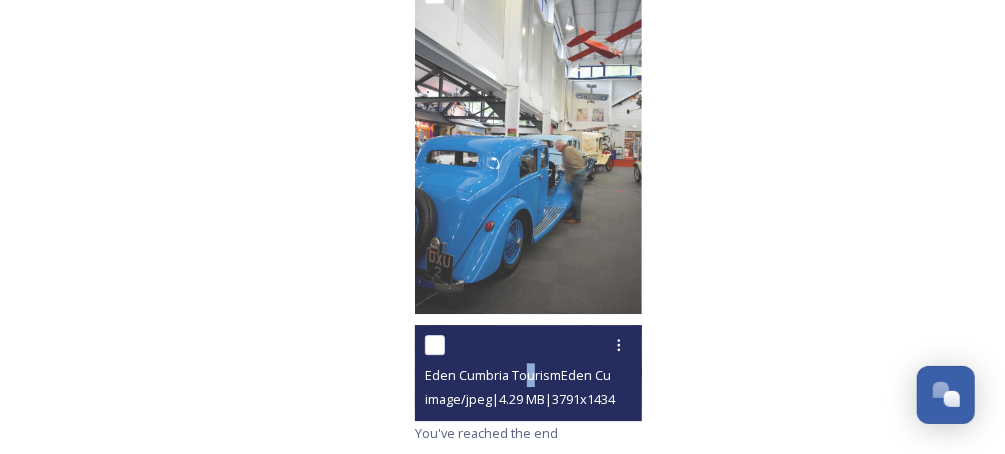 drag, startPoint x: 537, startPoint y: 352, endPoint x: 531, endPoint y: 367, distance: 16.155495 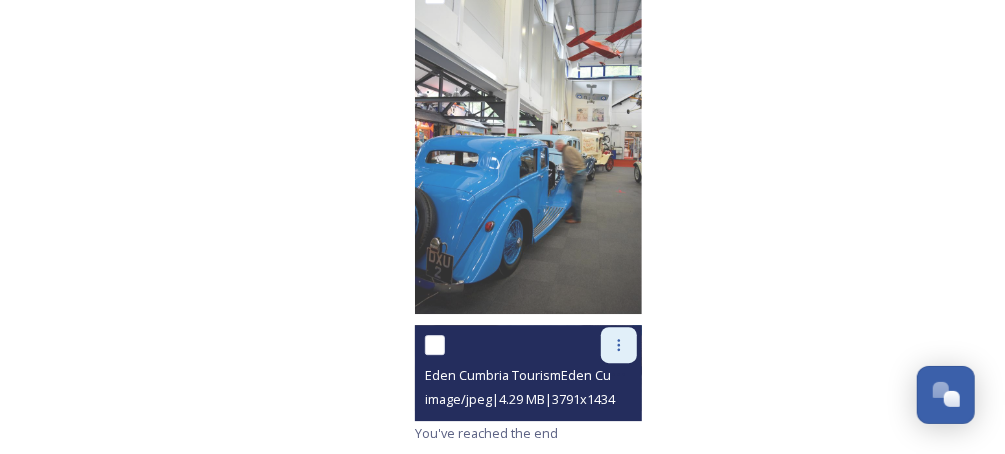 click 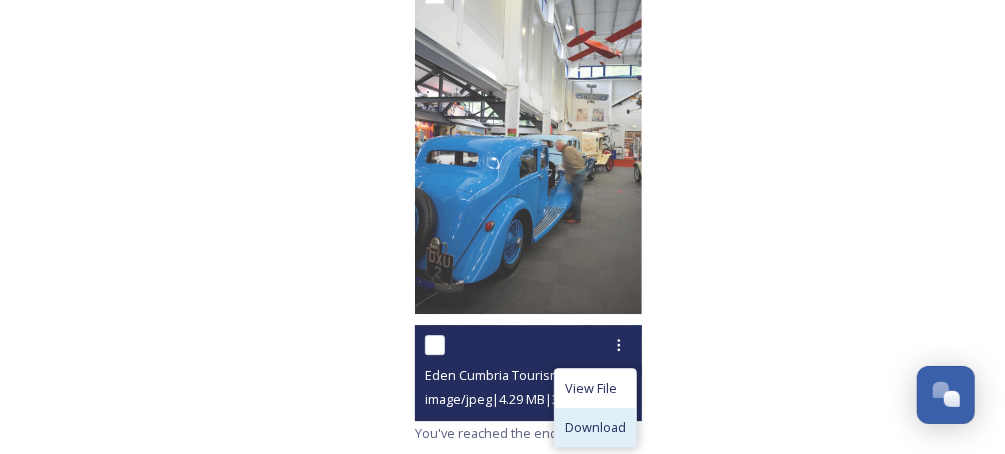 click on "Download" at bounding box center (595, 427) 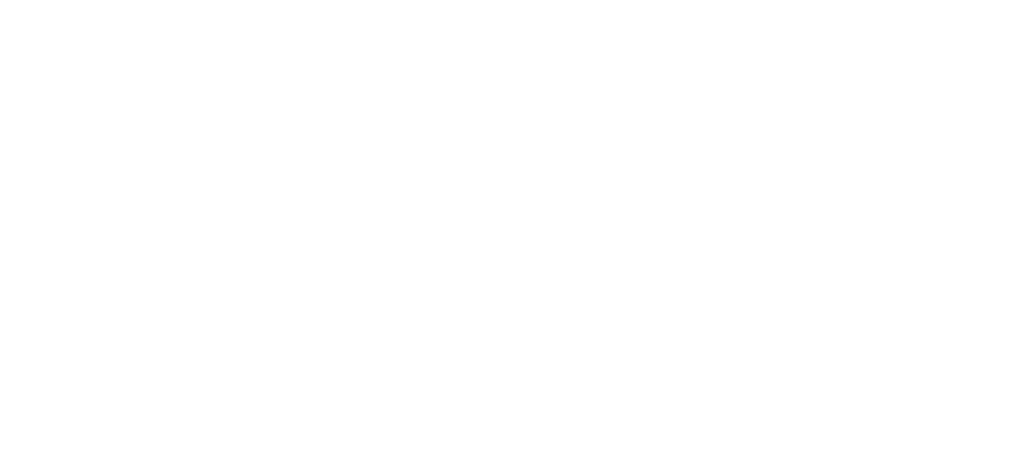 scroll, scrollTop: 0, scrollLeft: 0, axis: both 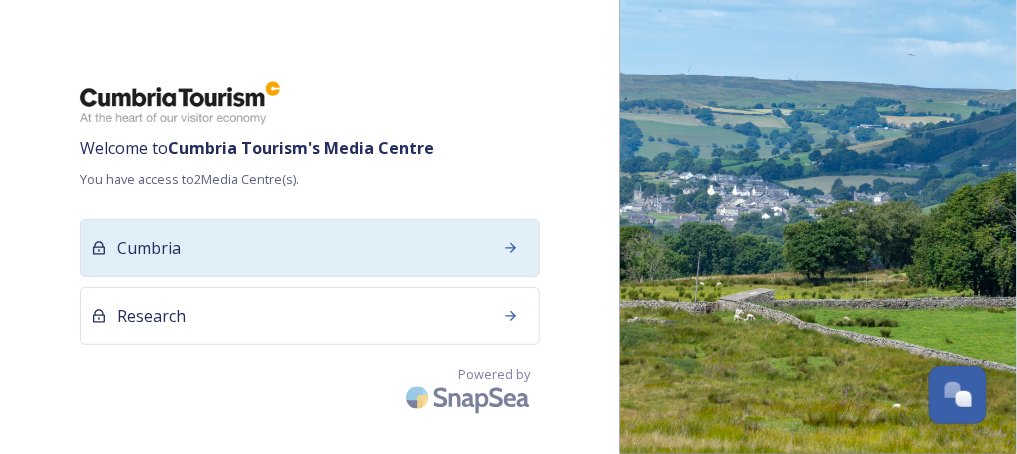 click on "Cumbria" at bounding box center (310, 248) 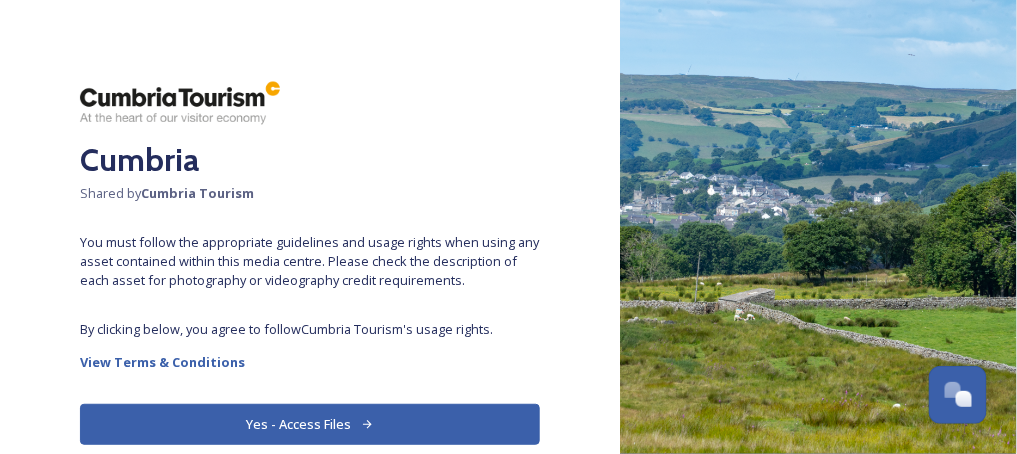 click on "Yes - Access Files" at bounding box center [310, 424] 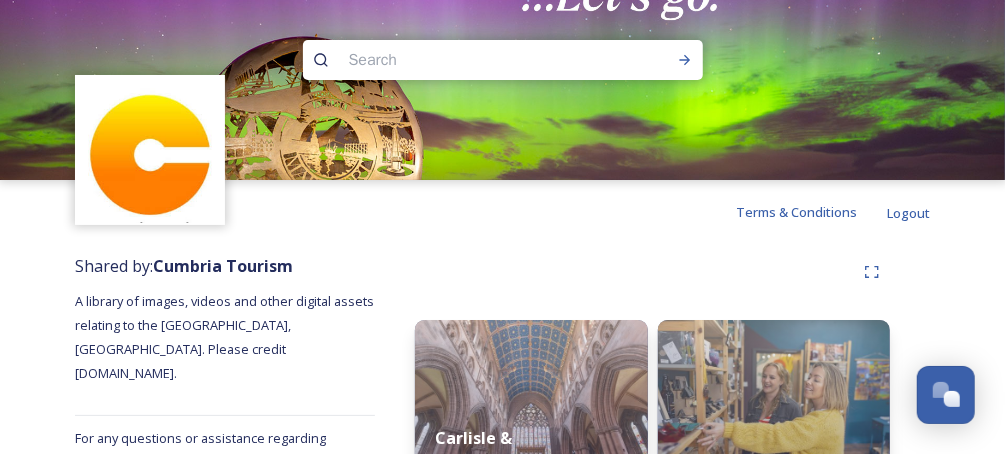 click at bounding box center (464, 60) 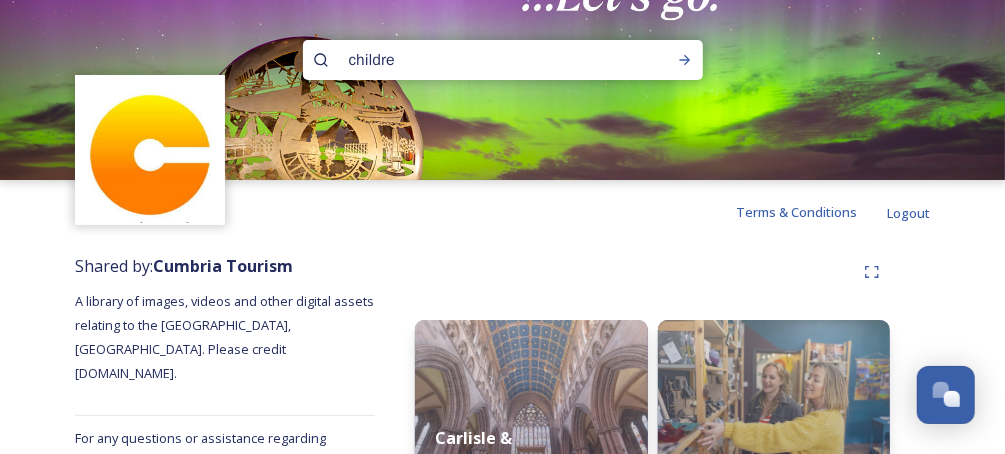 type on "children" 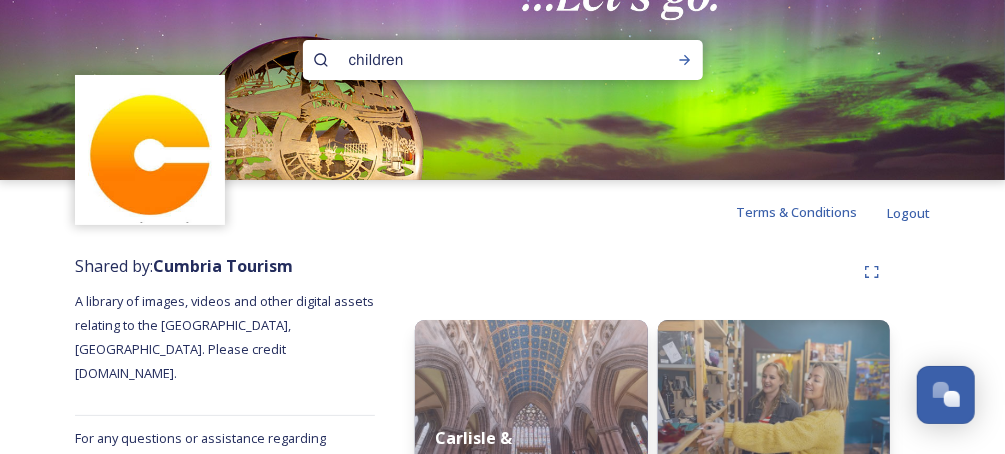 type 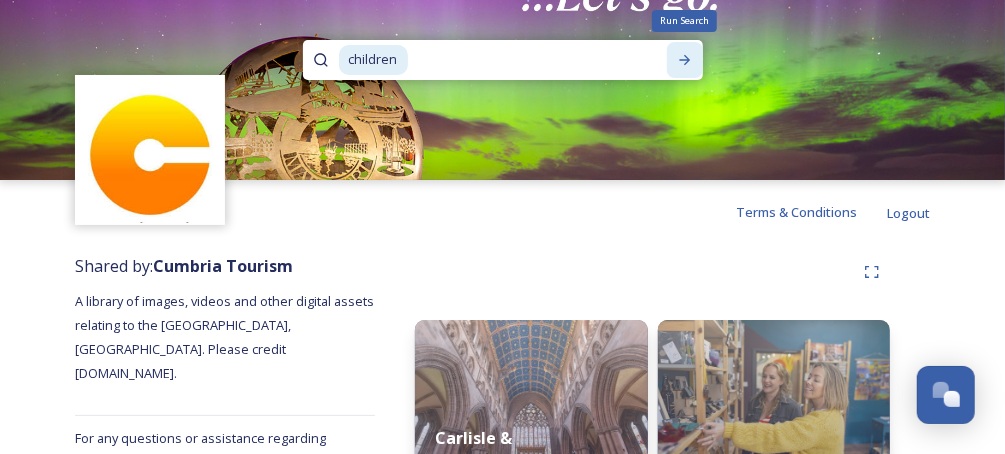 click 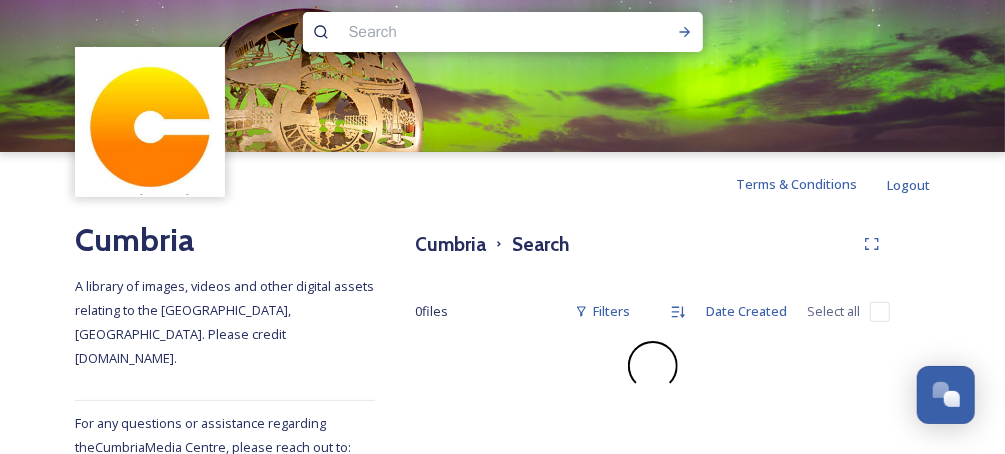 scroll, scrollTop: 44, scrollLeft: 0, axis: vertical 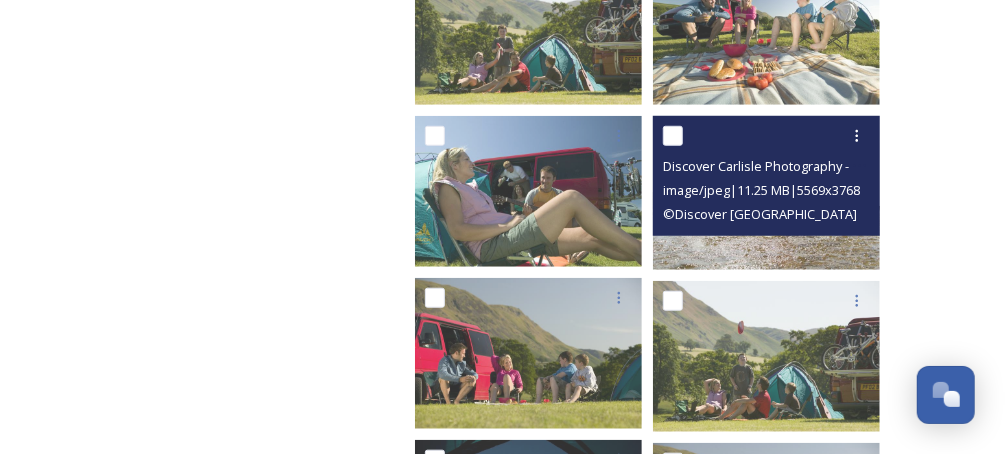 click at bounding box center (766, 193) 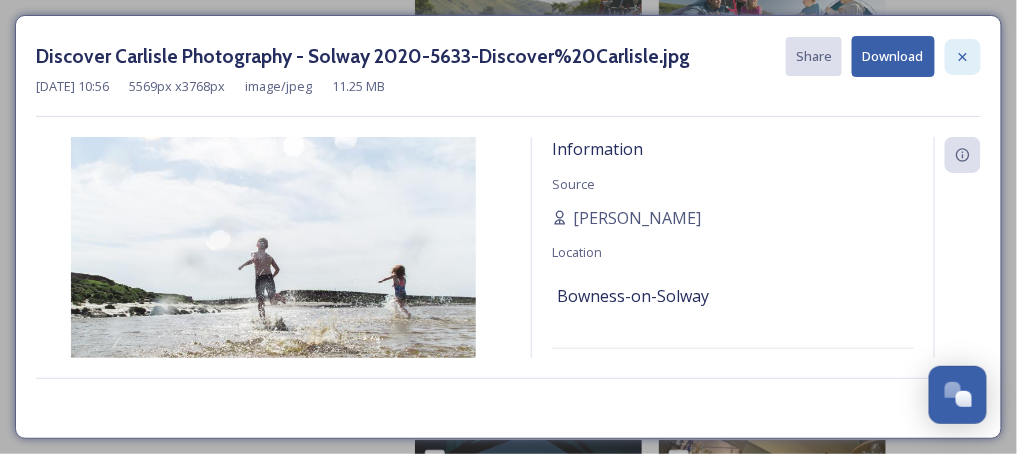 click 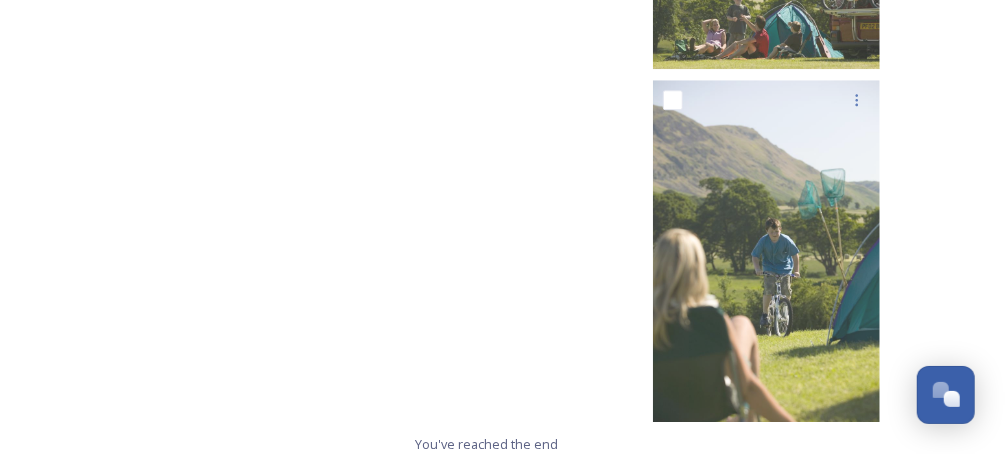 scroll, scrollTop: 11295, scrollLeft: 0, axis: vertical 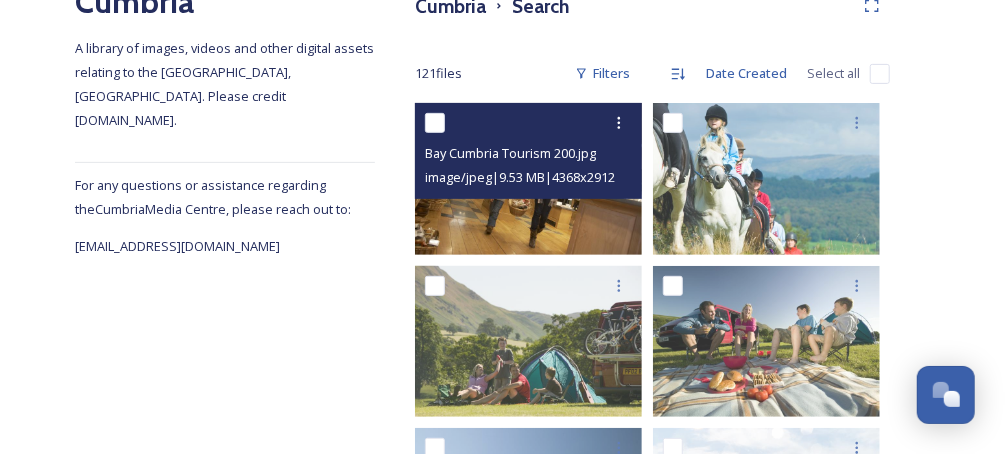 click at bounding box center [528, 178] 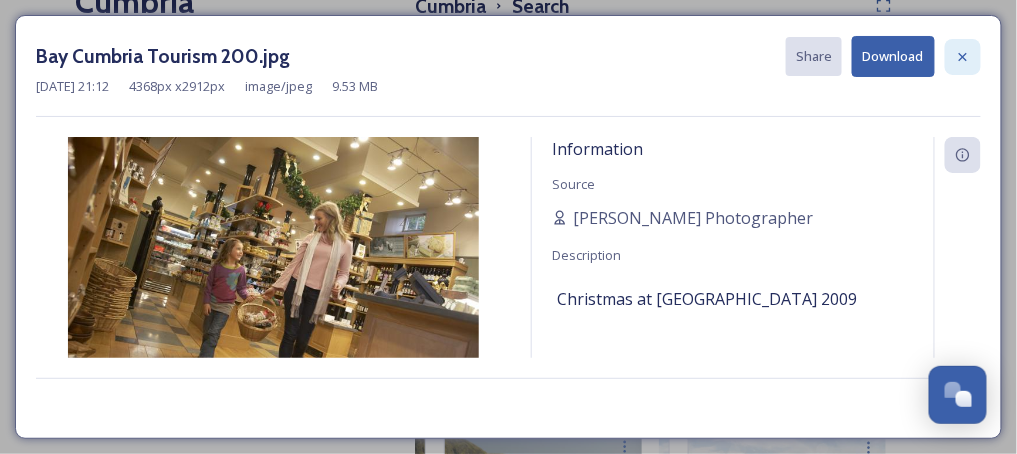 click at bounding box center [963, 57] 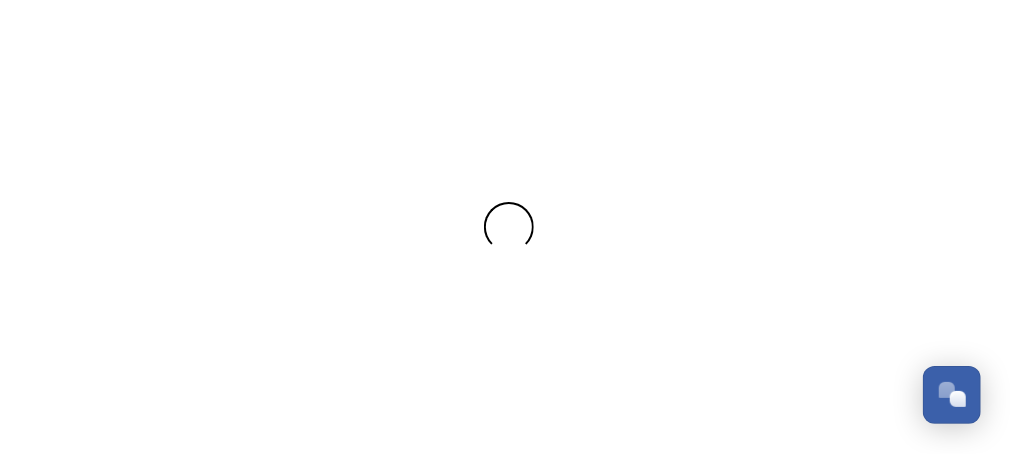 scroll, scrollTop: 0, scrollLeft: 0, axis: both 